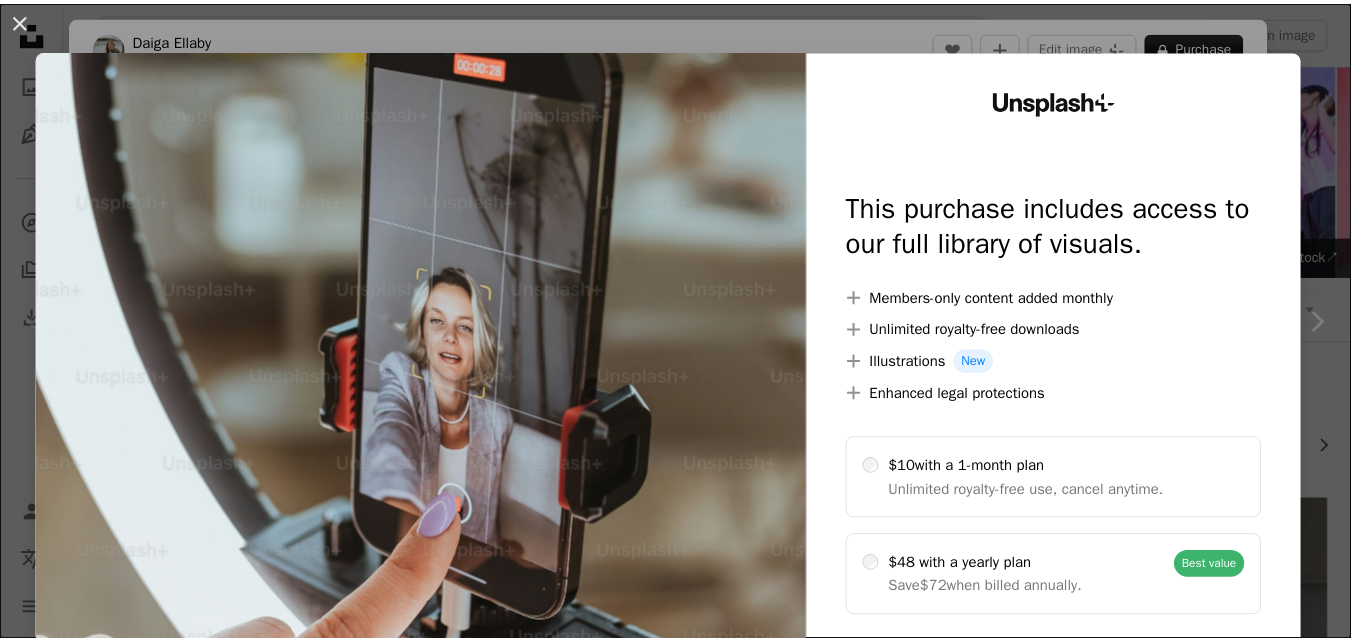 scroll, scrollTop: 280, scrollLeft: 0, axis: vertical 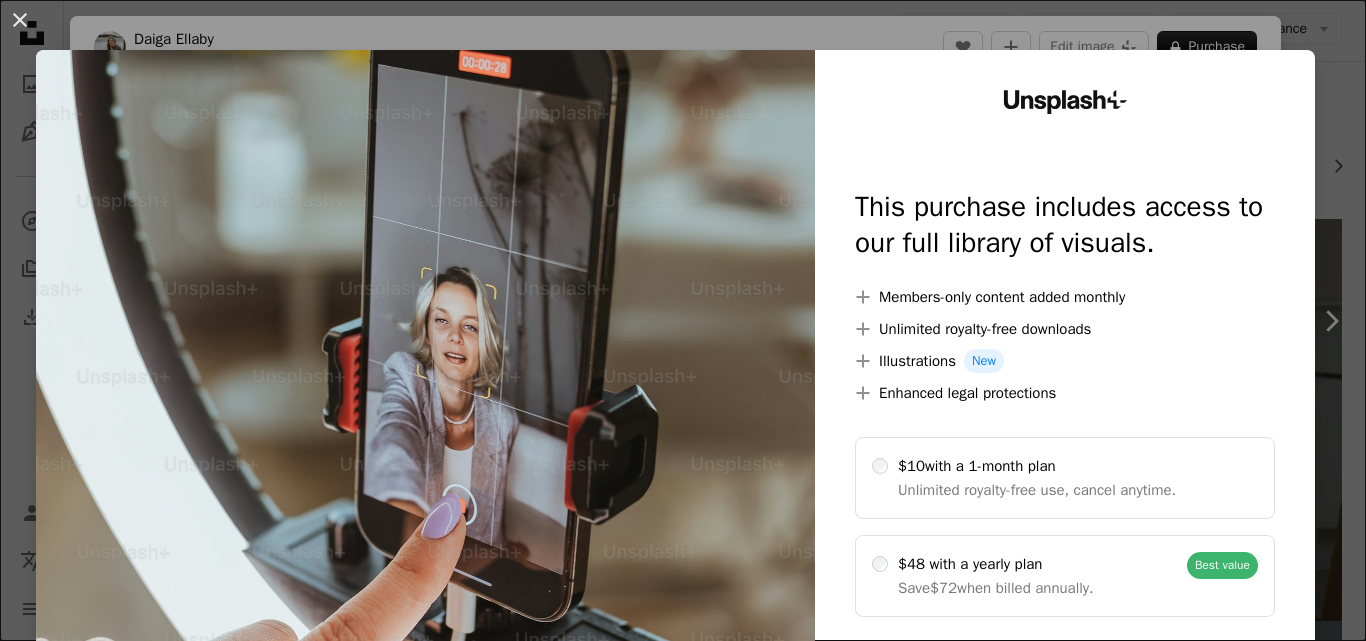 click on "An X shape Unsplash+ This purchase includes access to our full library of visuals. A plus sign Members-only content added monthly A plus sign Unlimited royalty-free downloads A plus sign Illustrations  New A plus sign Enhanced legal protections $10  with a 1-month plan Unlimited royalty-free use, cancel anytime. $48   with a yearly plan Save  $72  when billed annually. Best value Continue with purchase Taxes where applicable. Renews automatically. Cancel anytime." at bounding box center [683, 320] 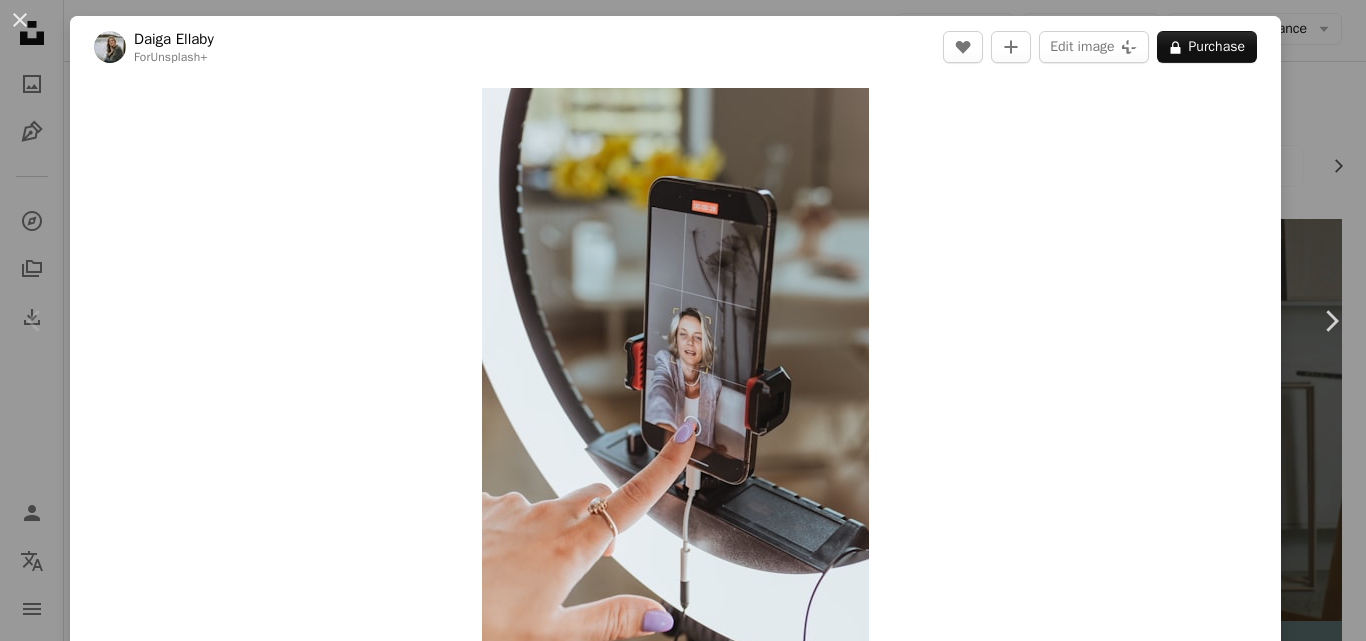 click on "Chevron left" at bounding box center [35, 321] 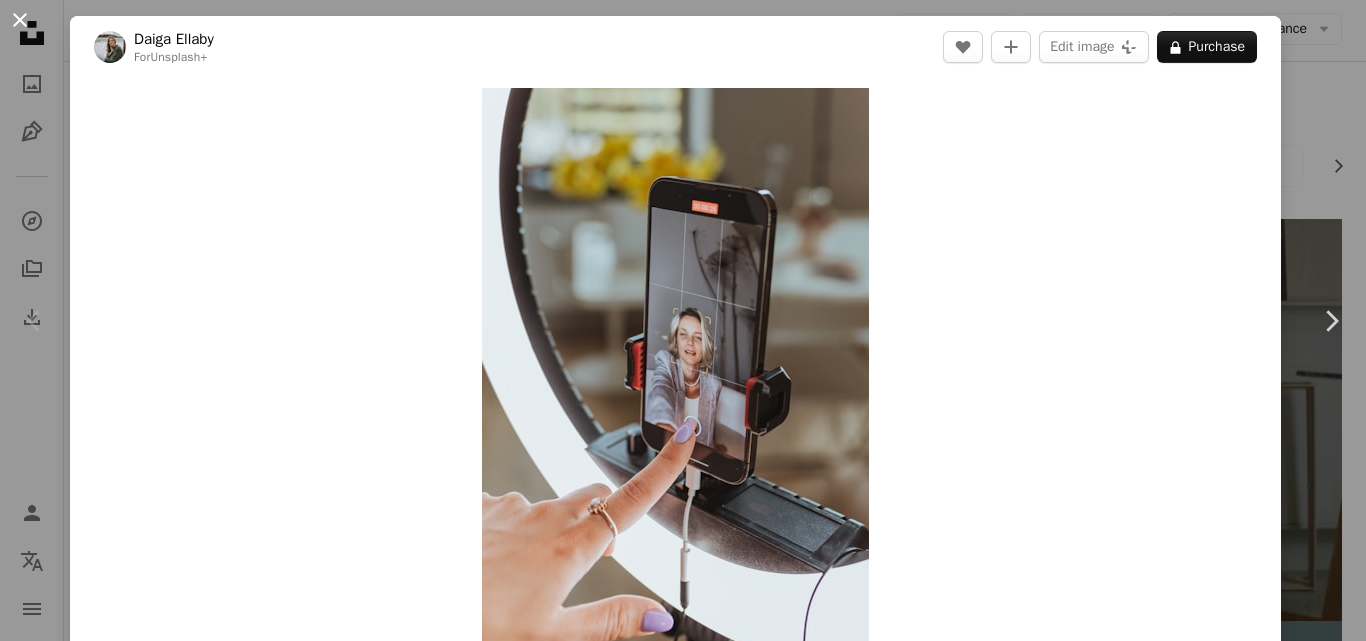 click on "An X shape" at bounding box center [20, 20] 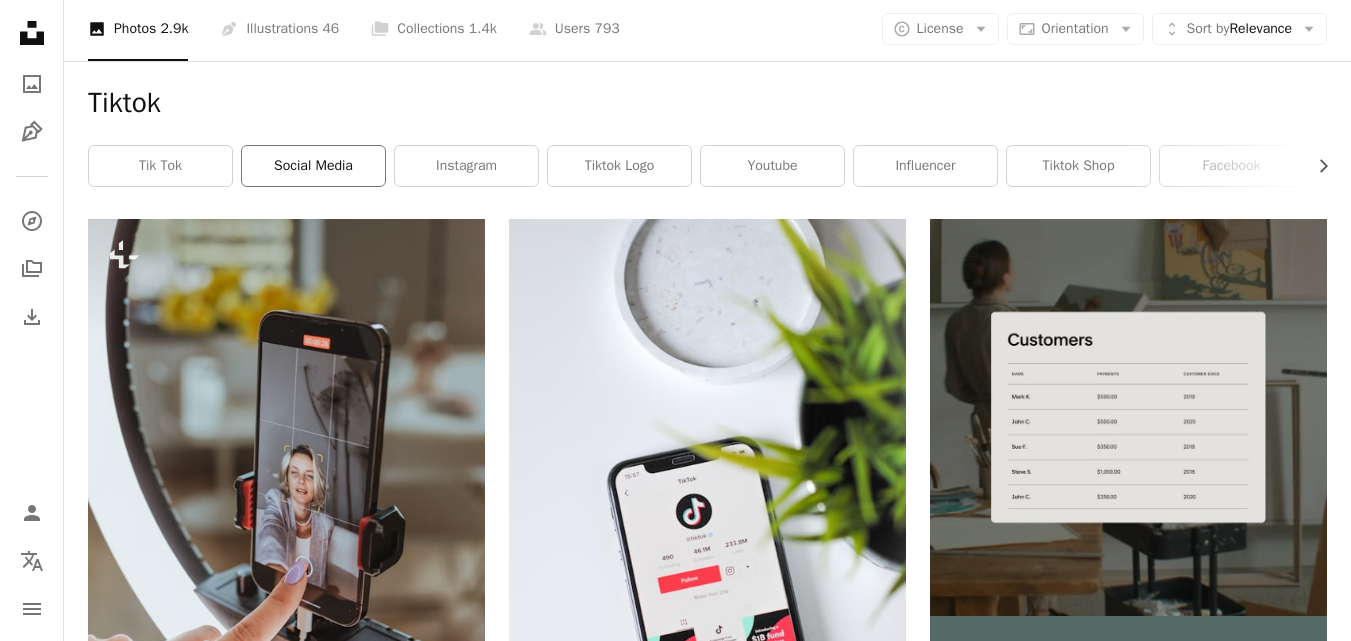 click on "social media" at bounding box center [313, 166] 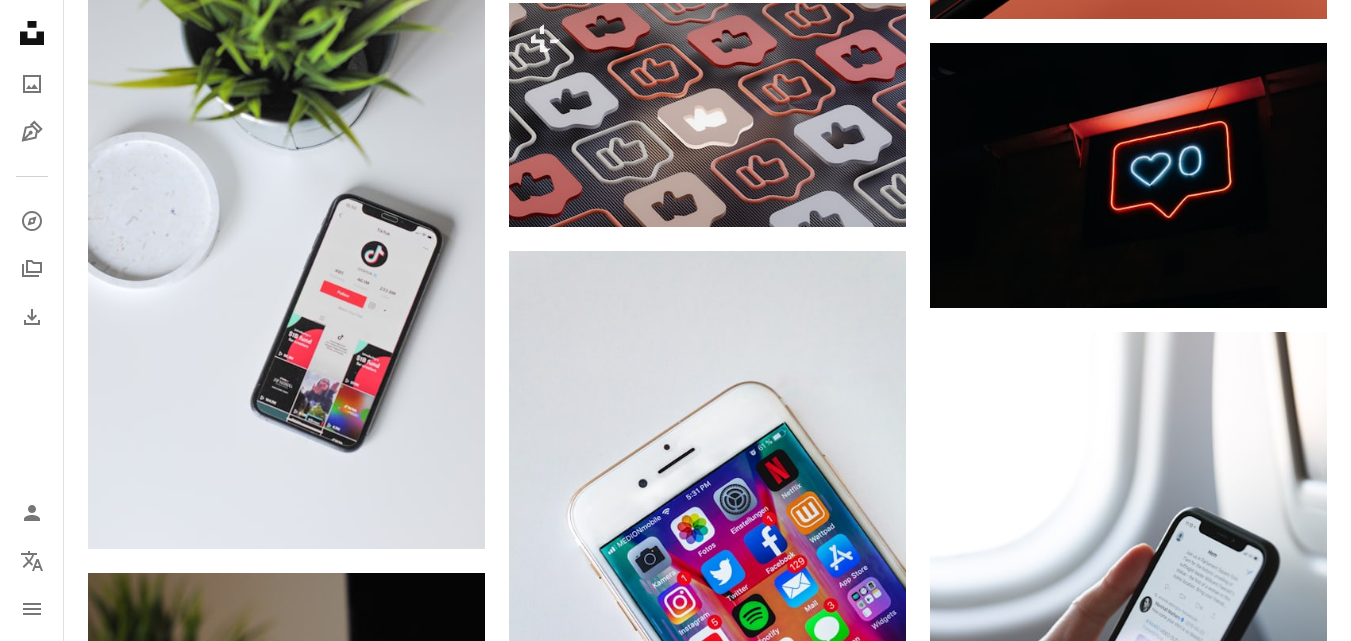 scroll, scrollTop: 2320, scrollLeft: 0, axis: vertical 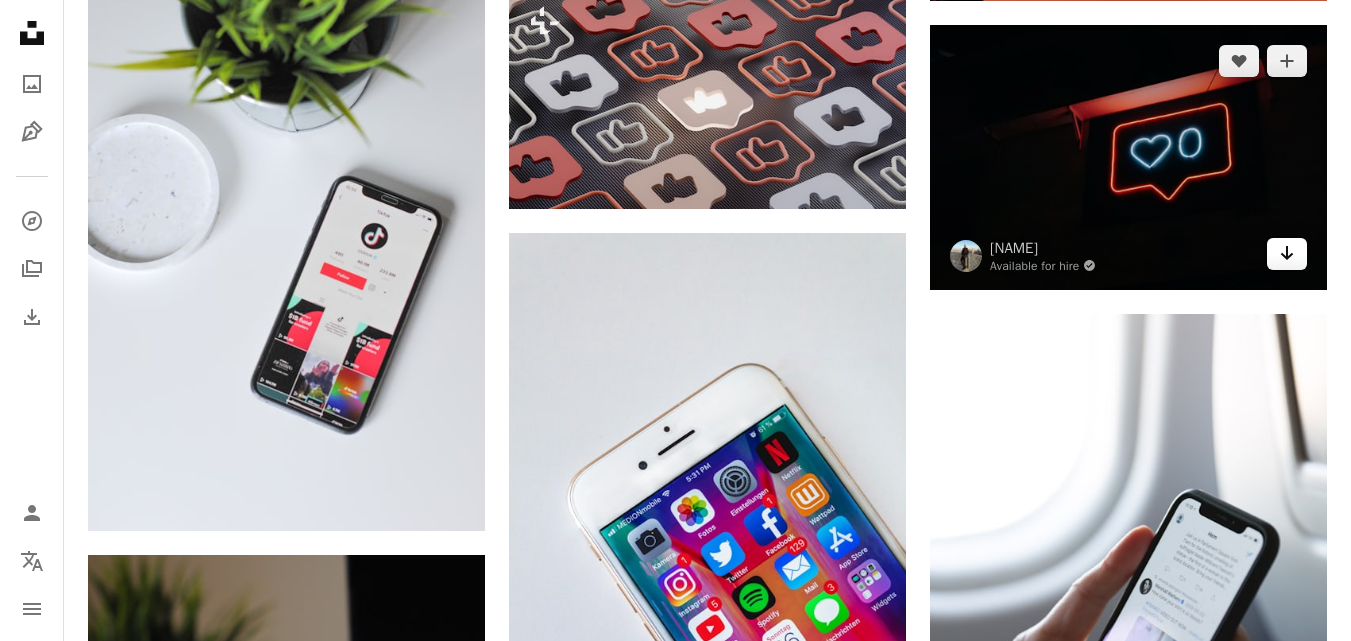 click on "Arrow pointing down" 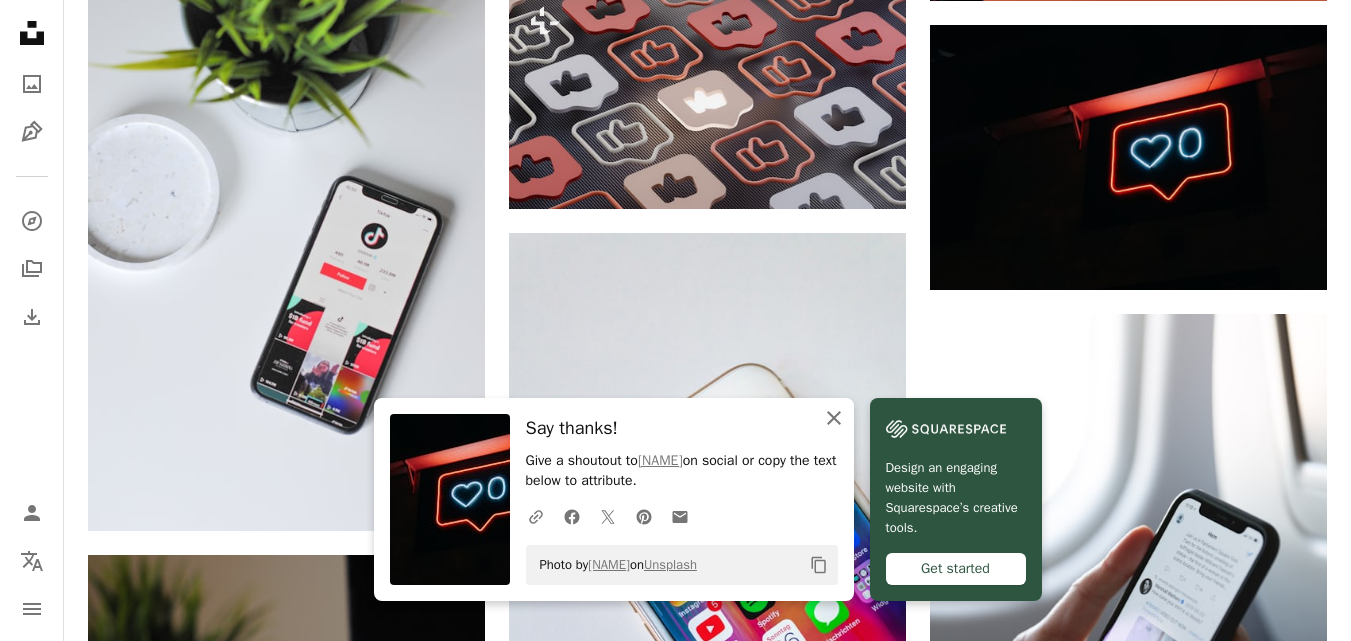 click 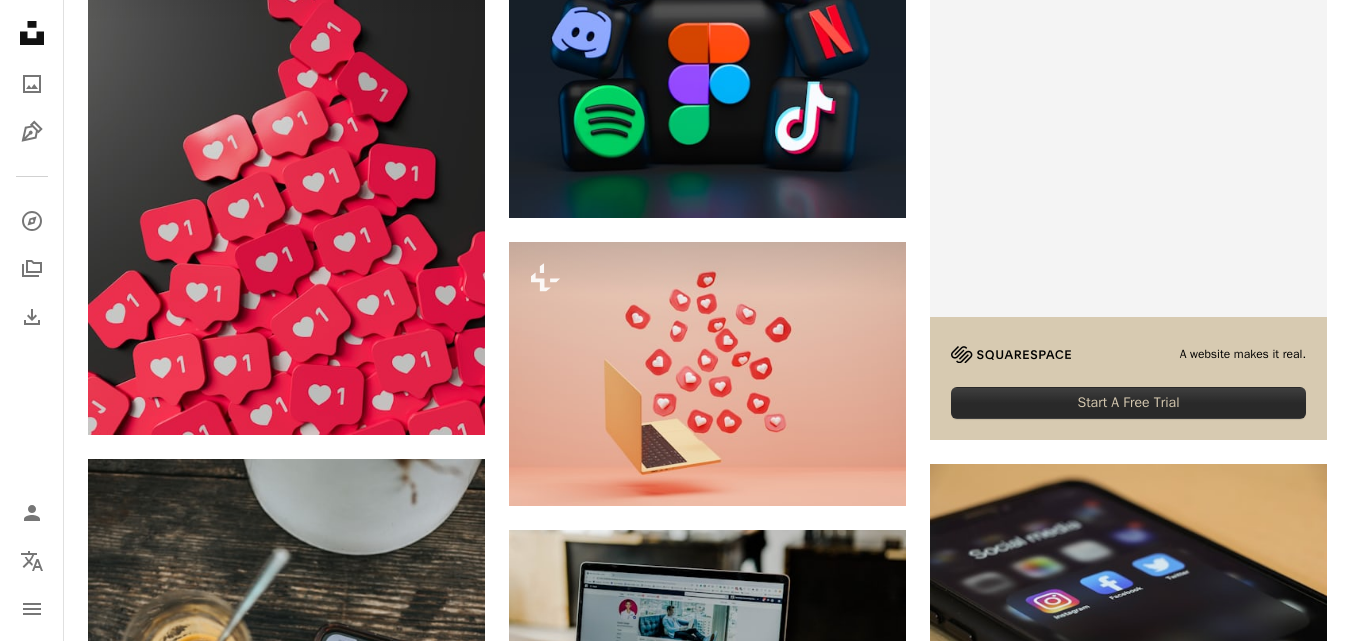 scroll, scrollTop: 369, scrollLeft: 0, axis: vertical 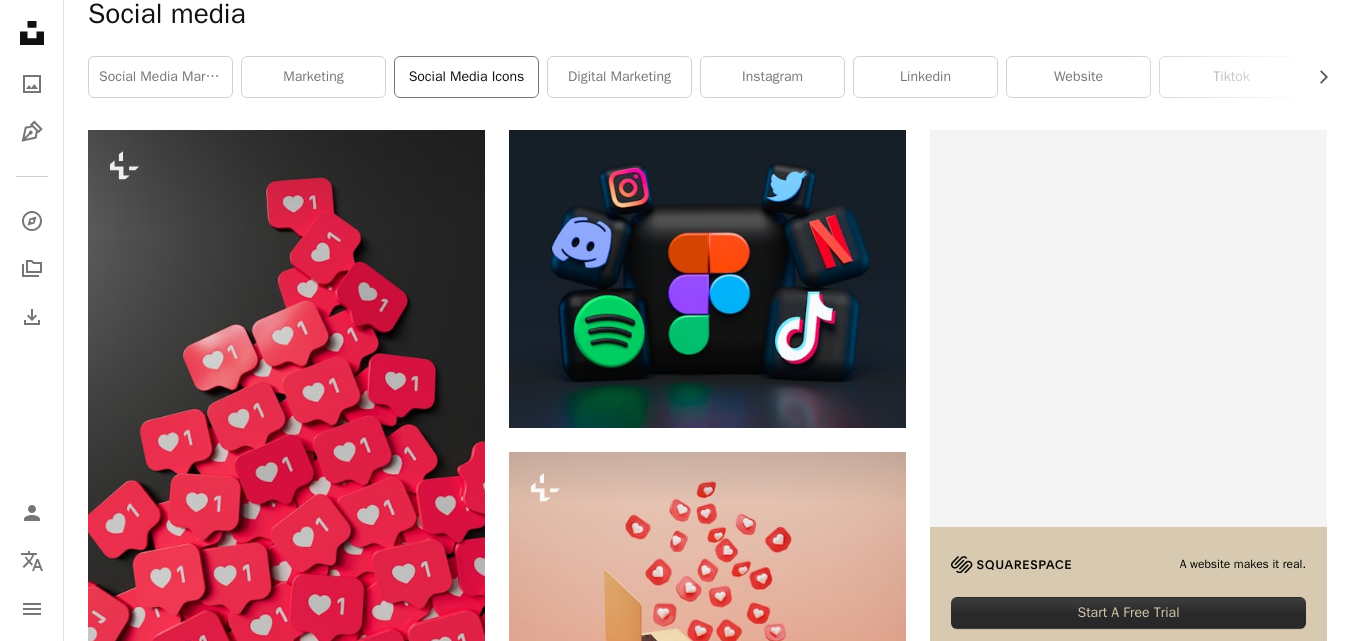 click on "social media icons" at bounding box center (466, 77) 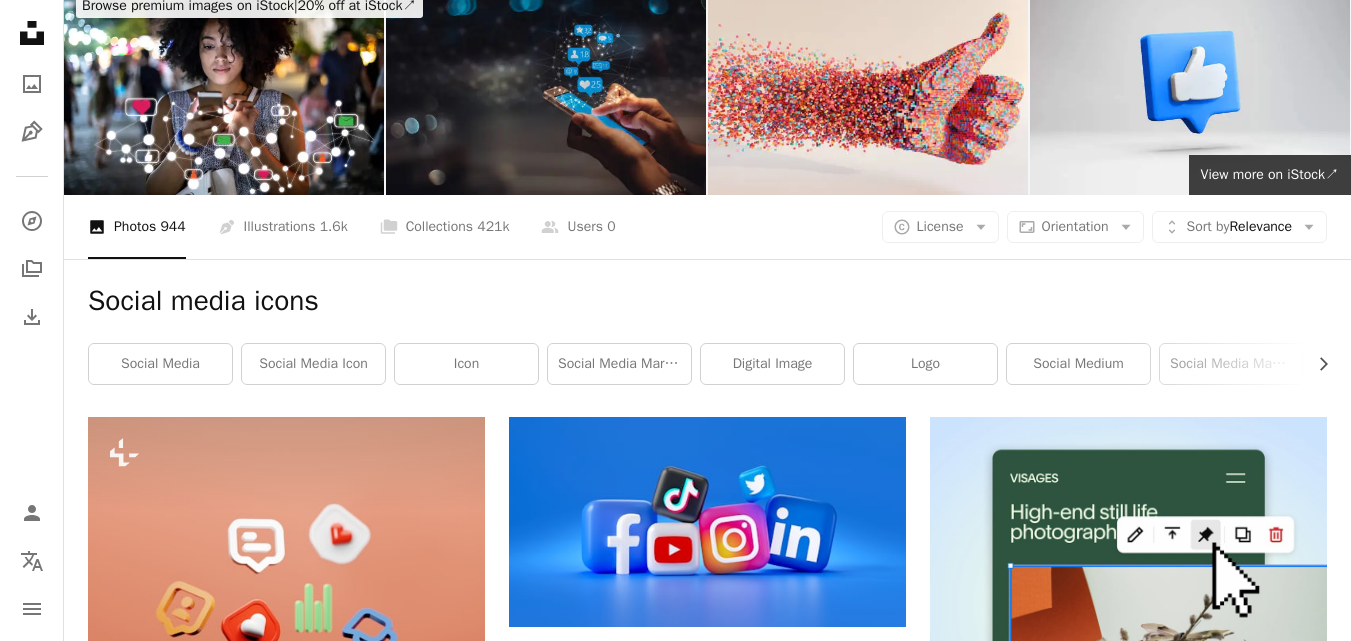 scroll, scrollTop: 0, scrollLeft: 0, axis: both 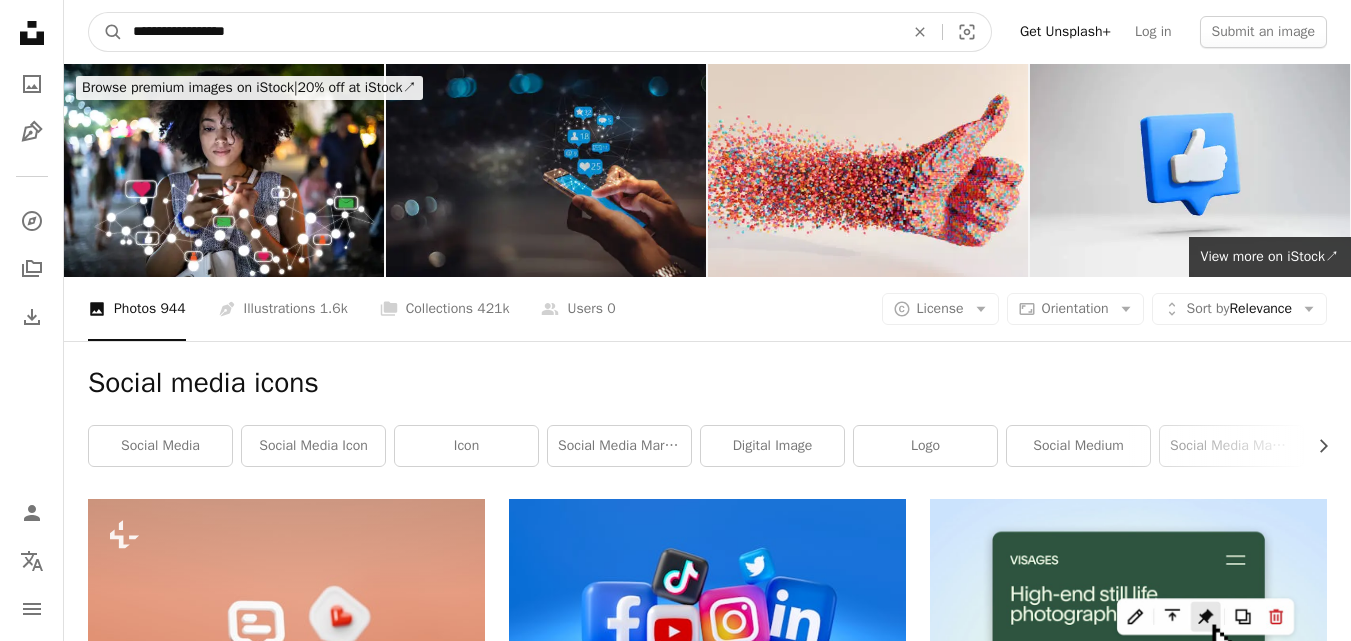 click on "**********" at bounding box center (510, 32) 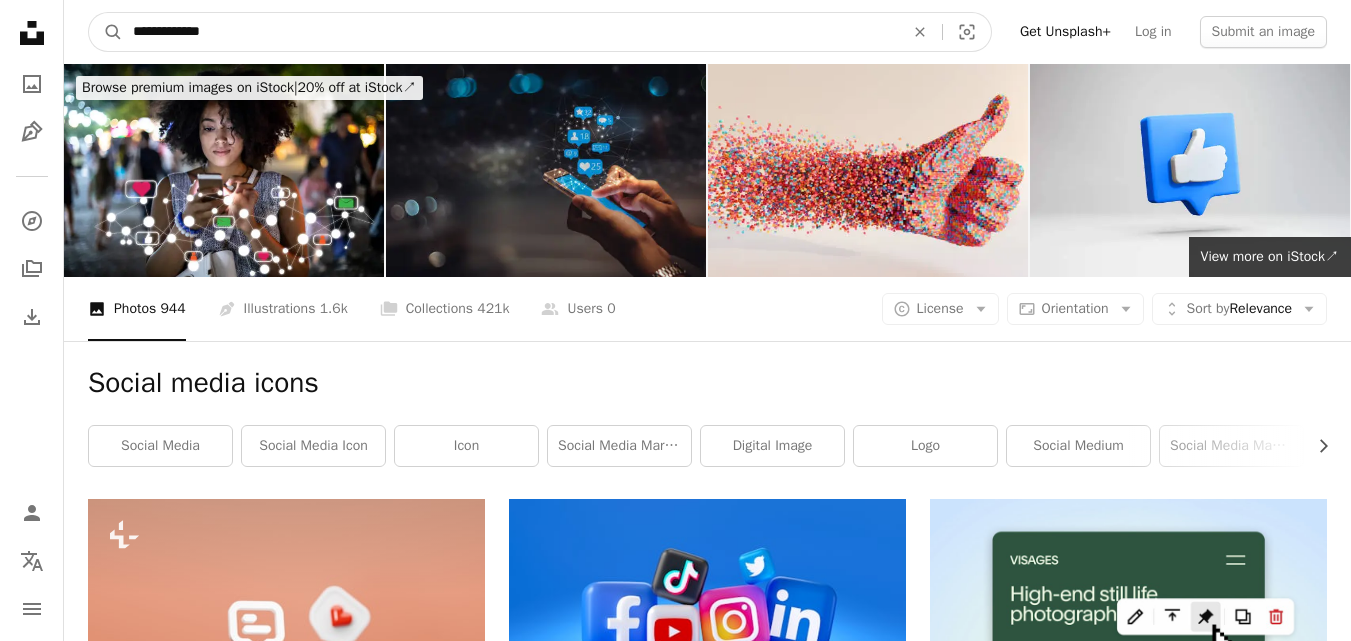 type on "**********" 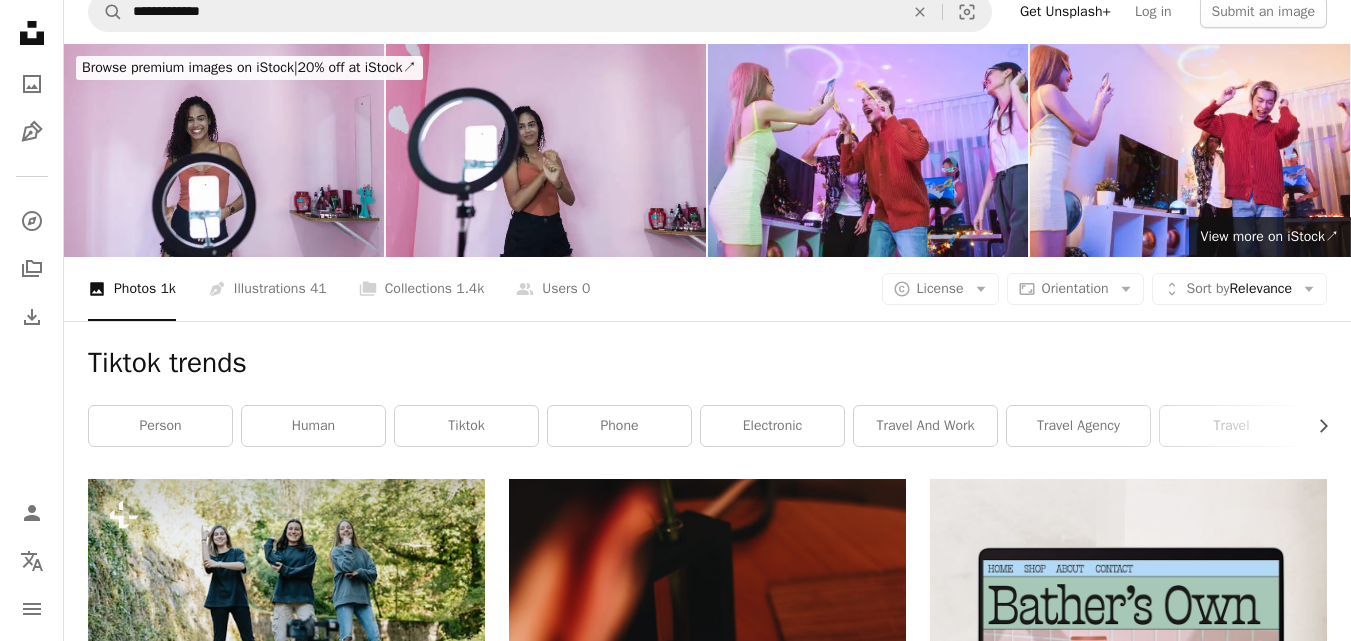 scroll, scrollTop: 0, scrollLeft: 0, axis: both 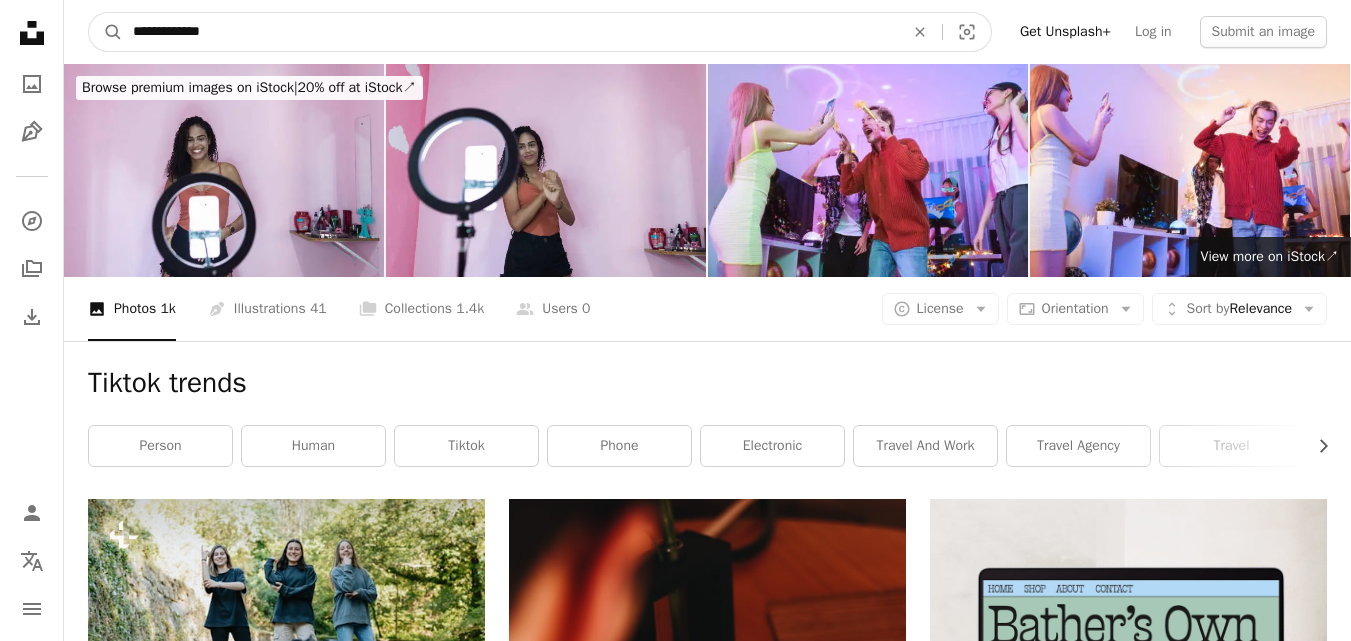 click on "**********" at bounding box center [510, 32] 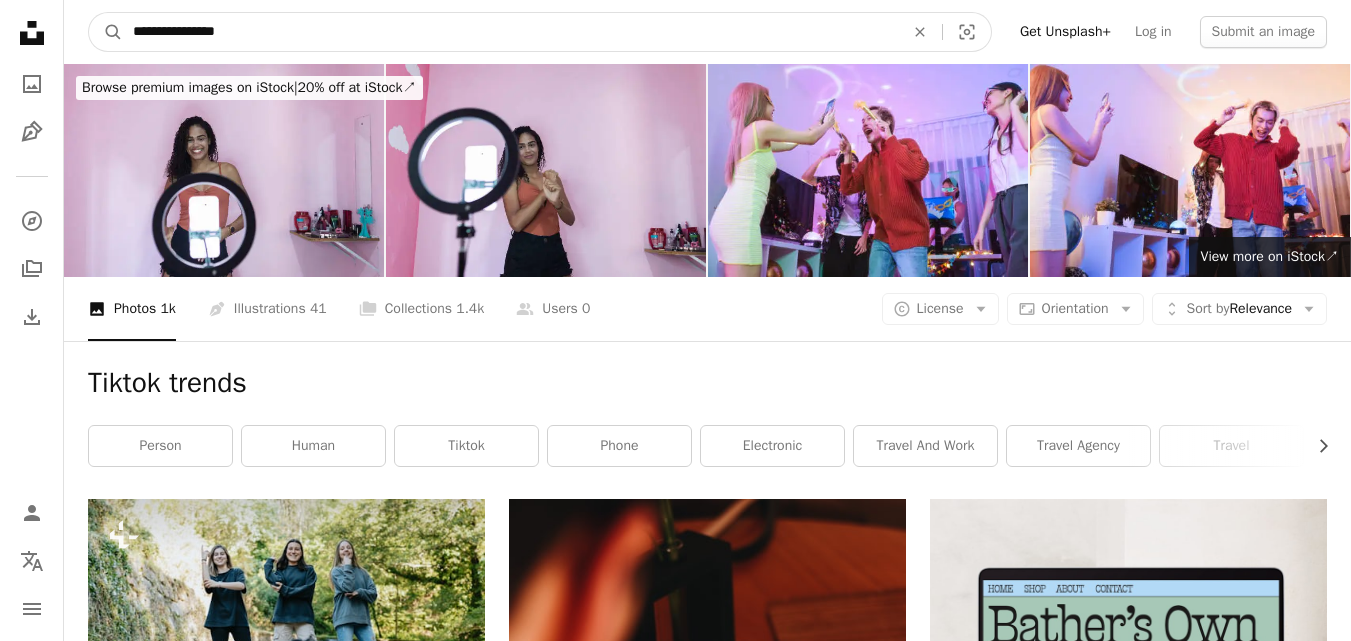 type on "**********" 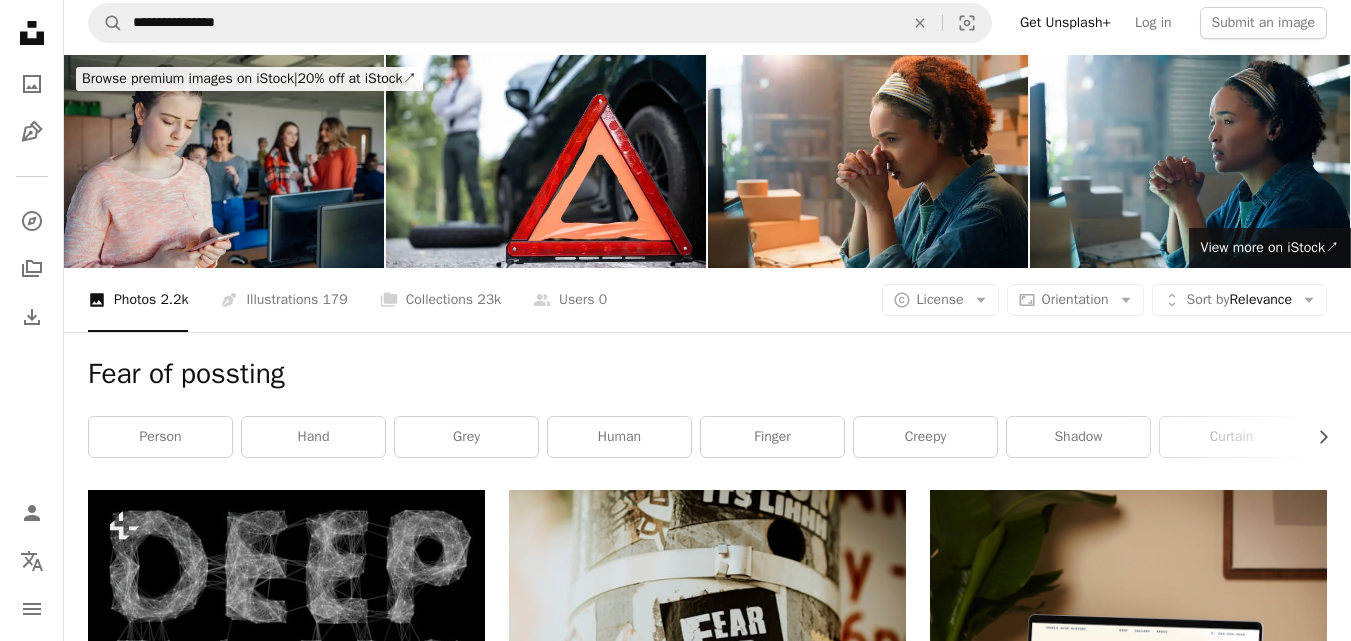 scroll, scrollTop: 0, scrollLeft: 0, axis: both 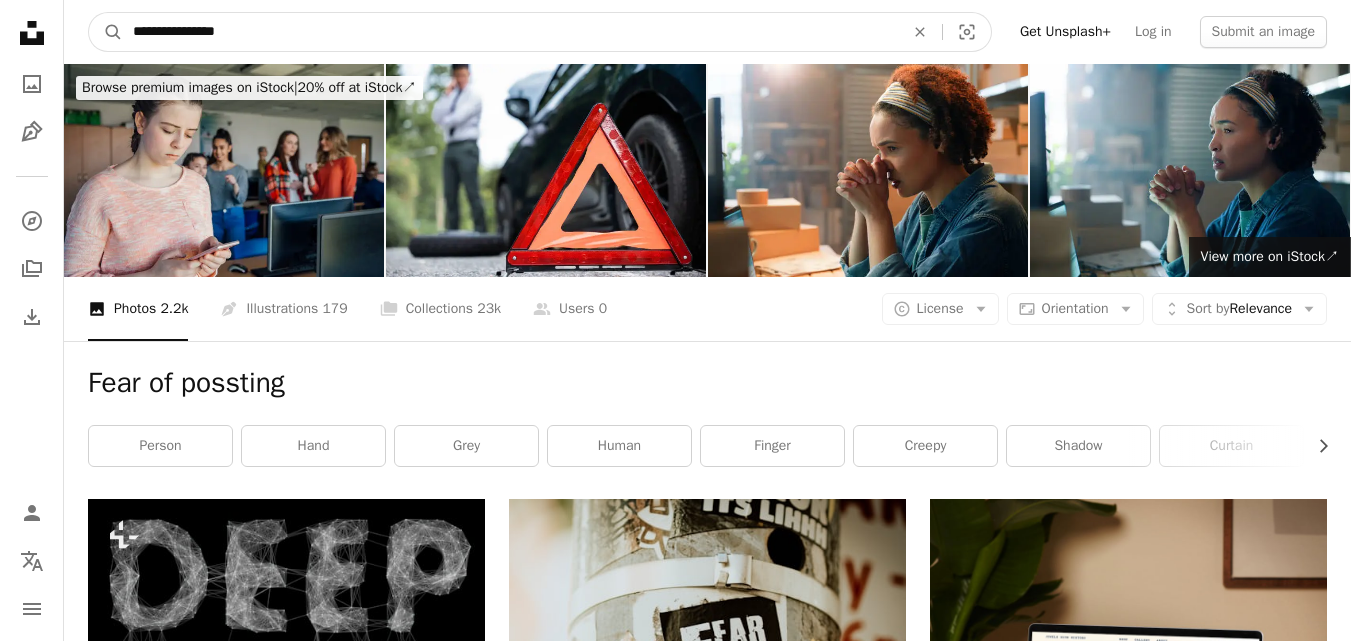 click on "**********" at bounding box center [510, 32] 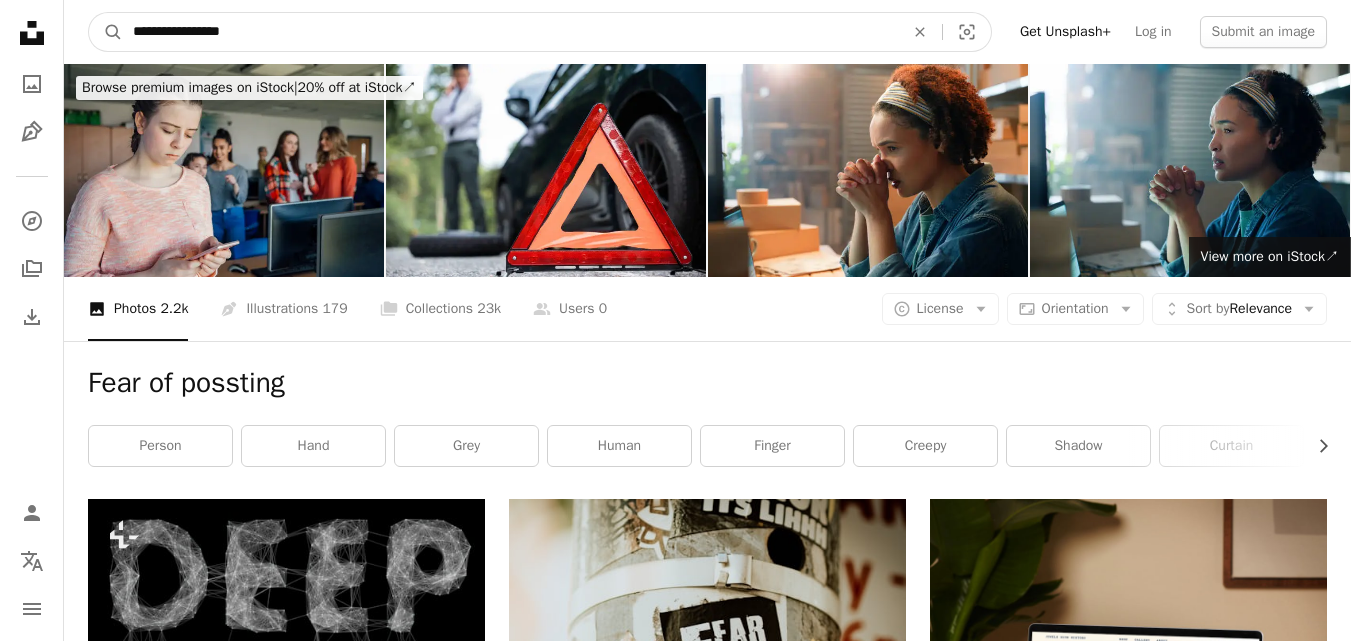 type on "**********" 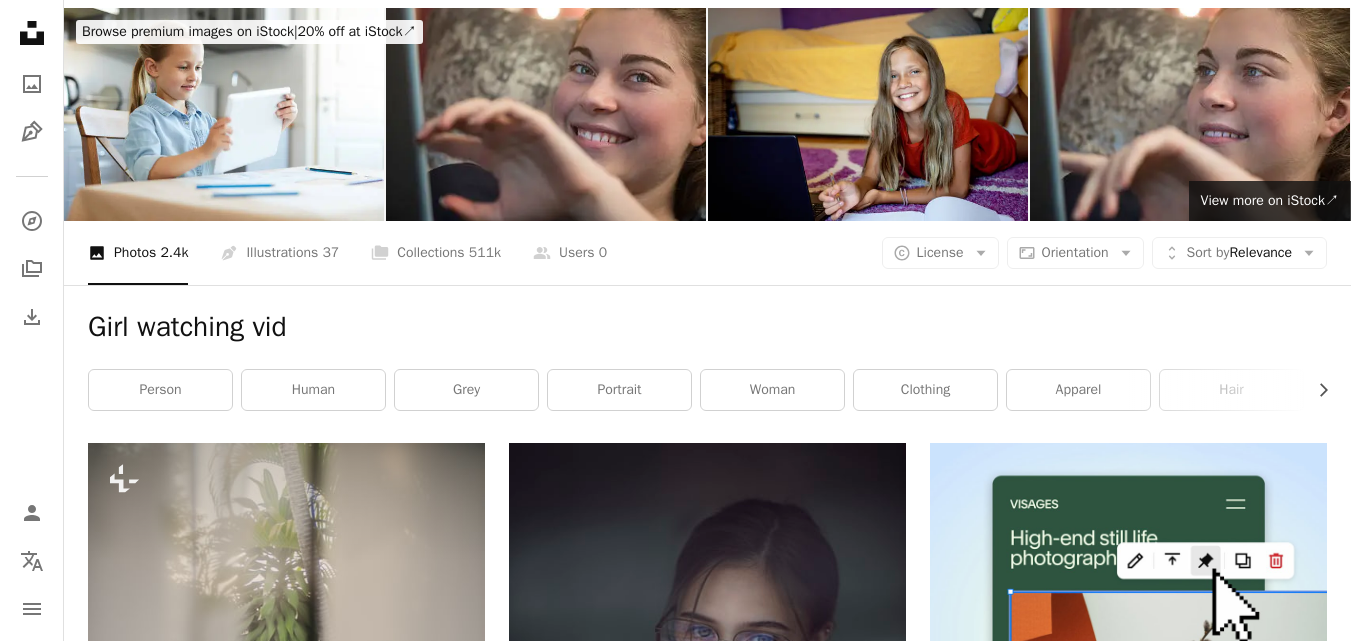 scroll, scrollTop: 0, scrollLeft: 0, axis: both 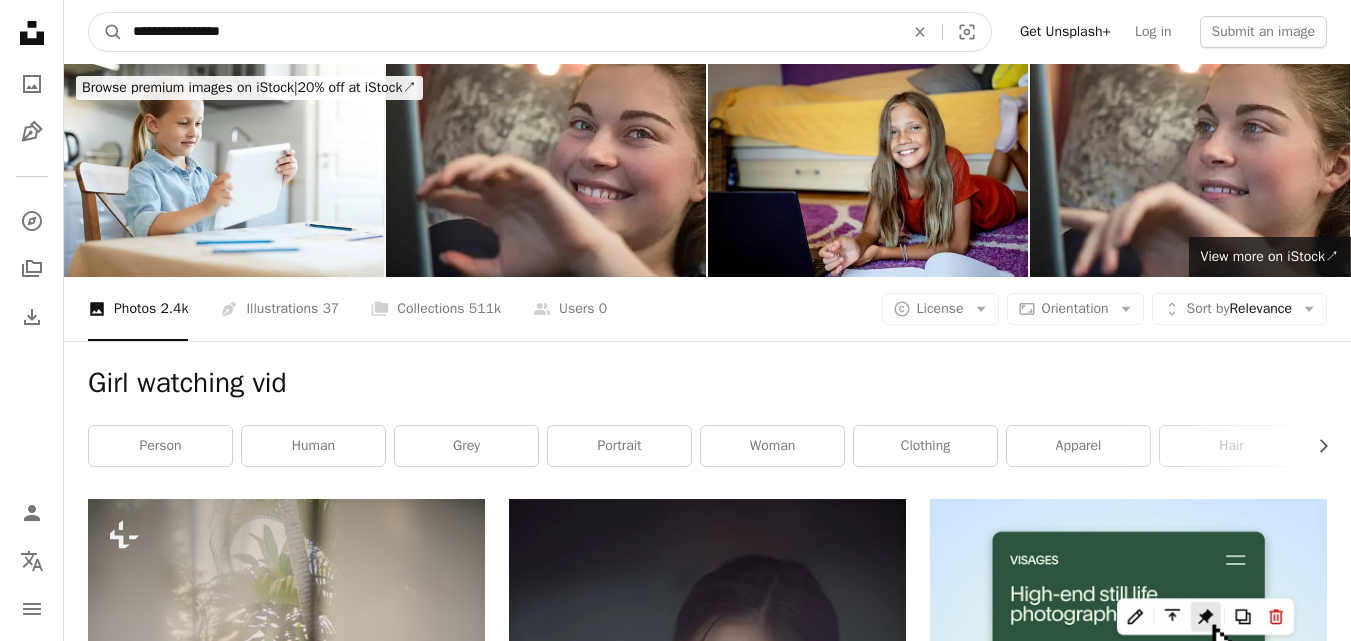 click on "**********" at bounding box center [510, 32] 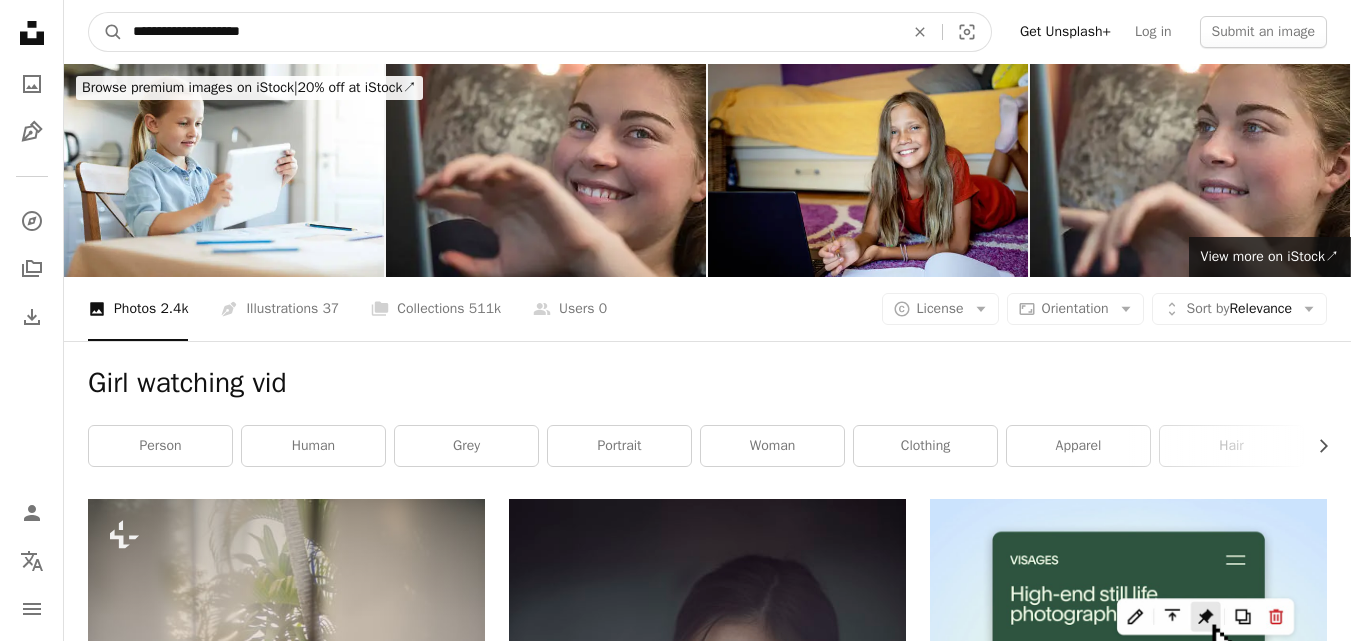 type on "**********" 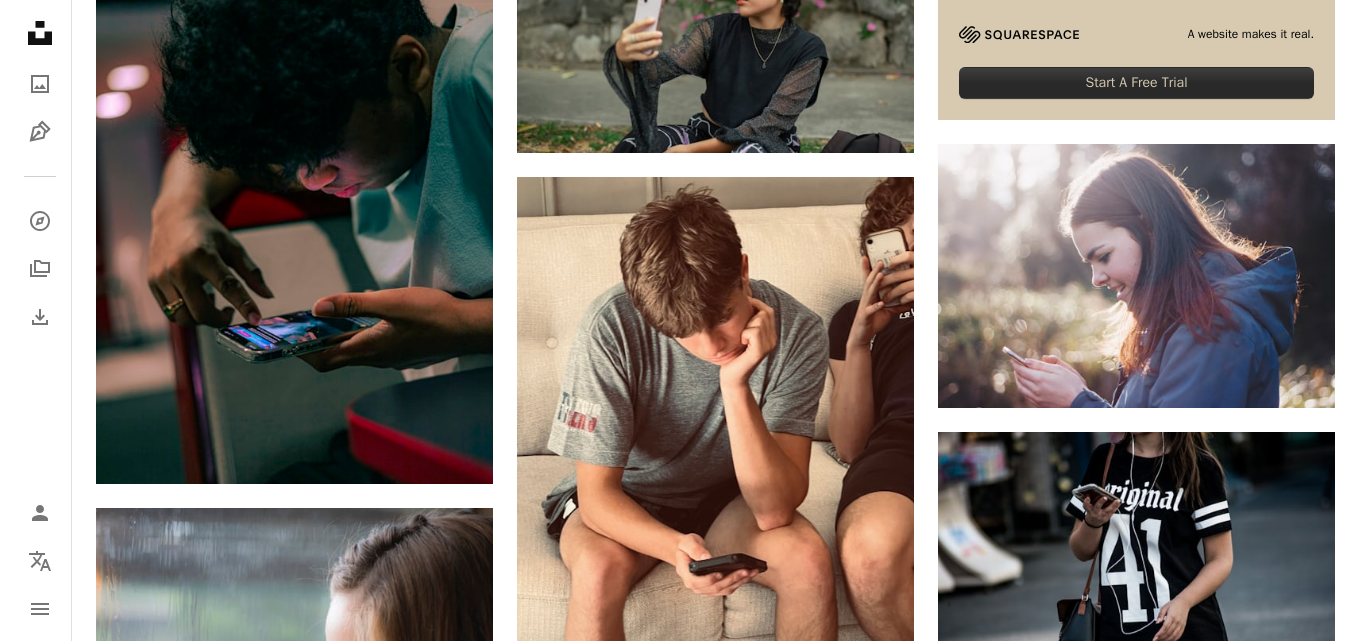 scroll, scrollTop: 801, scrollLeft: 0, axis: vertical 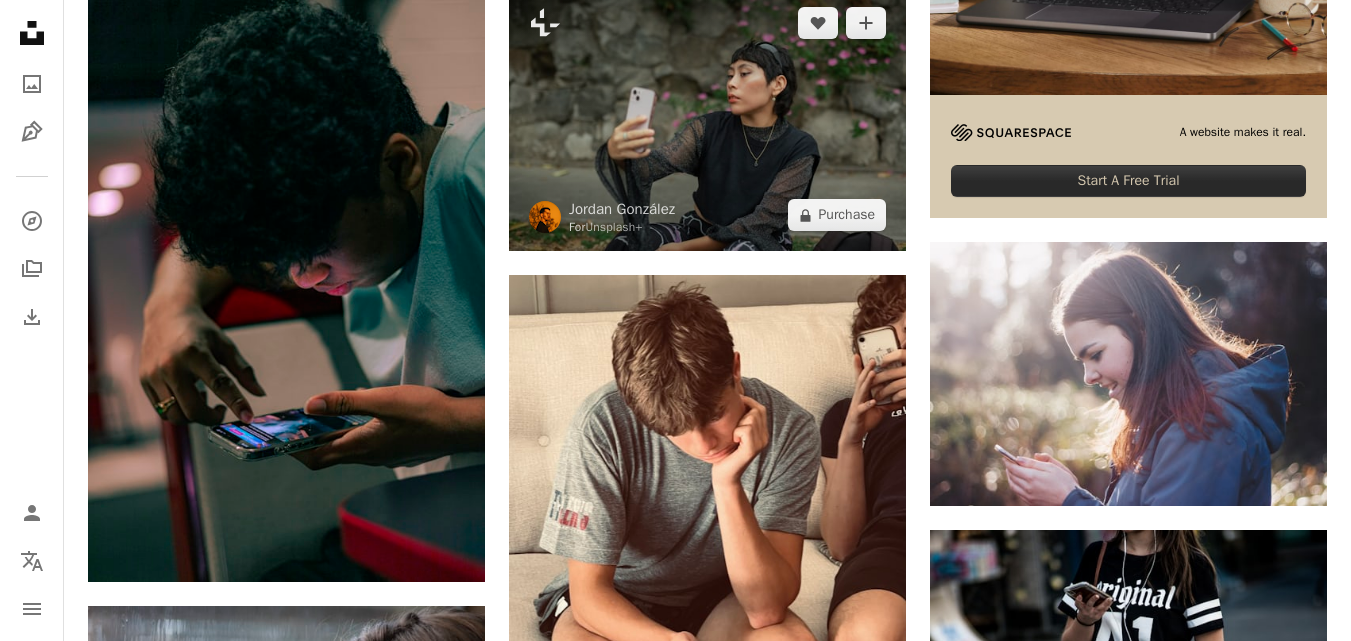 click at bounding box center [707, 119] 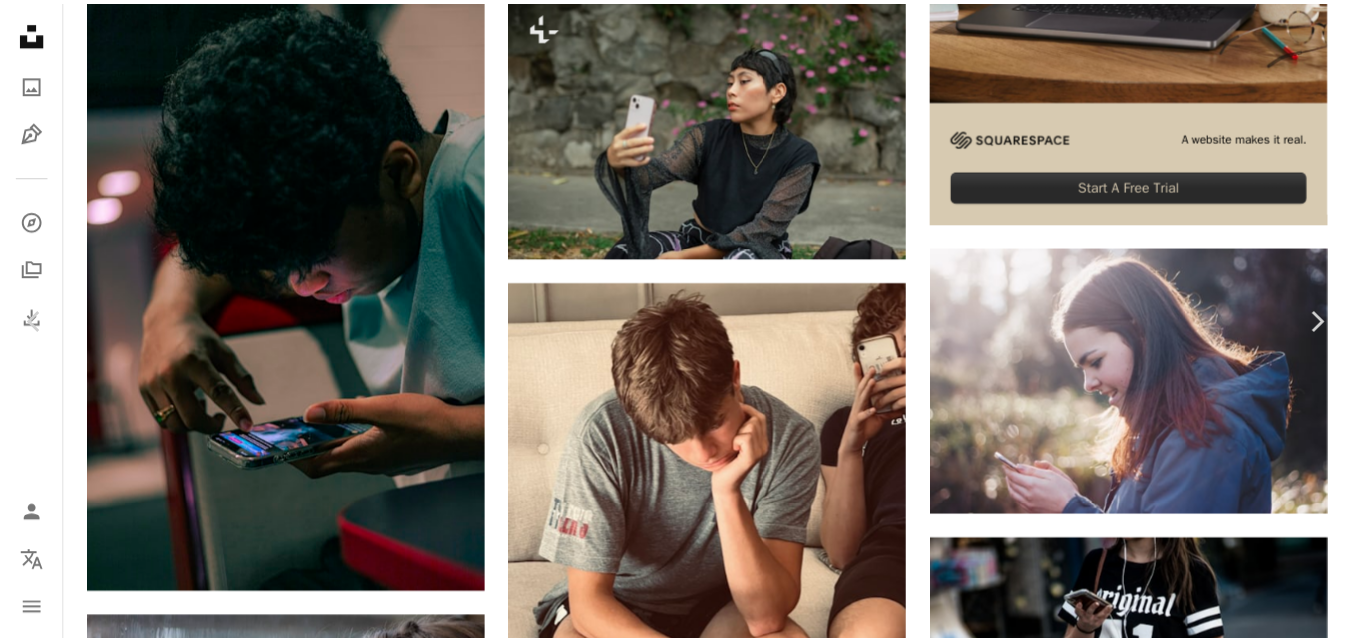 scroll, scrollTop: 127, scrollLeft: 0, axis: vertical 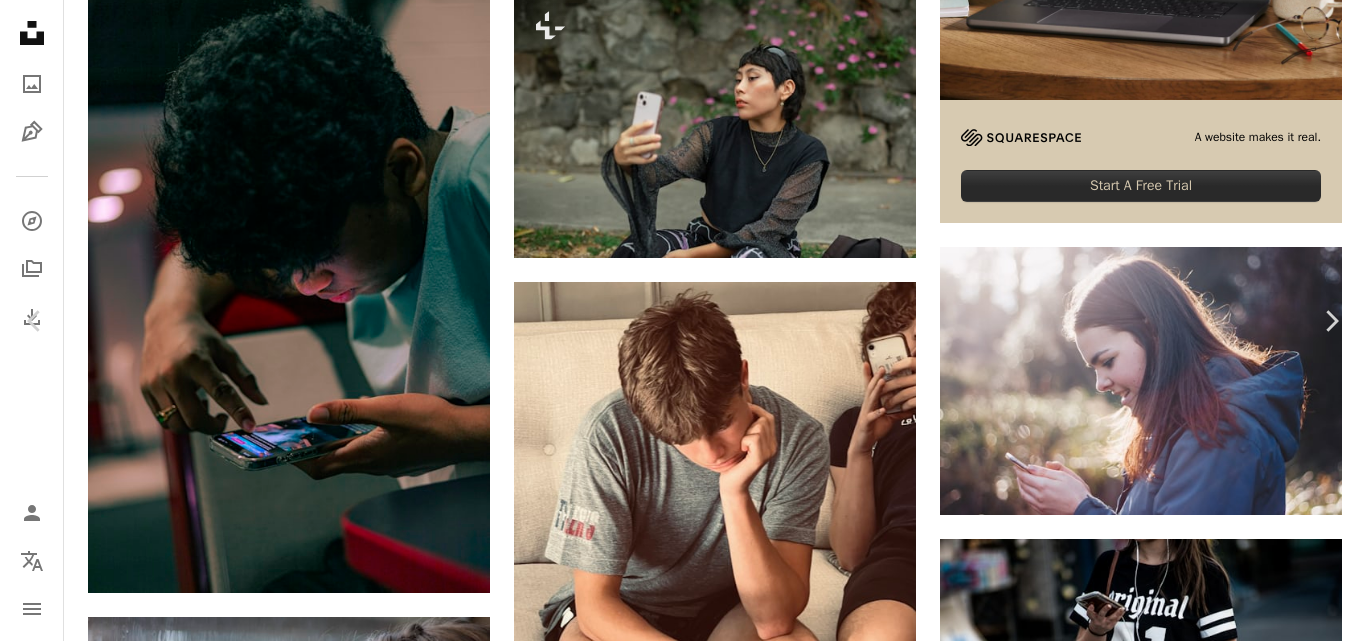 click on "An X shape" at bounding box center [20, 20] 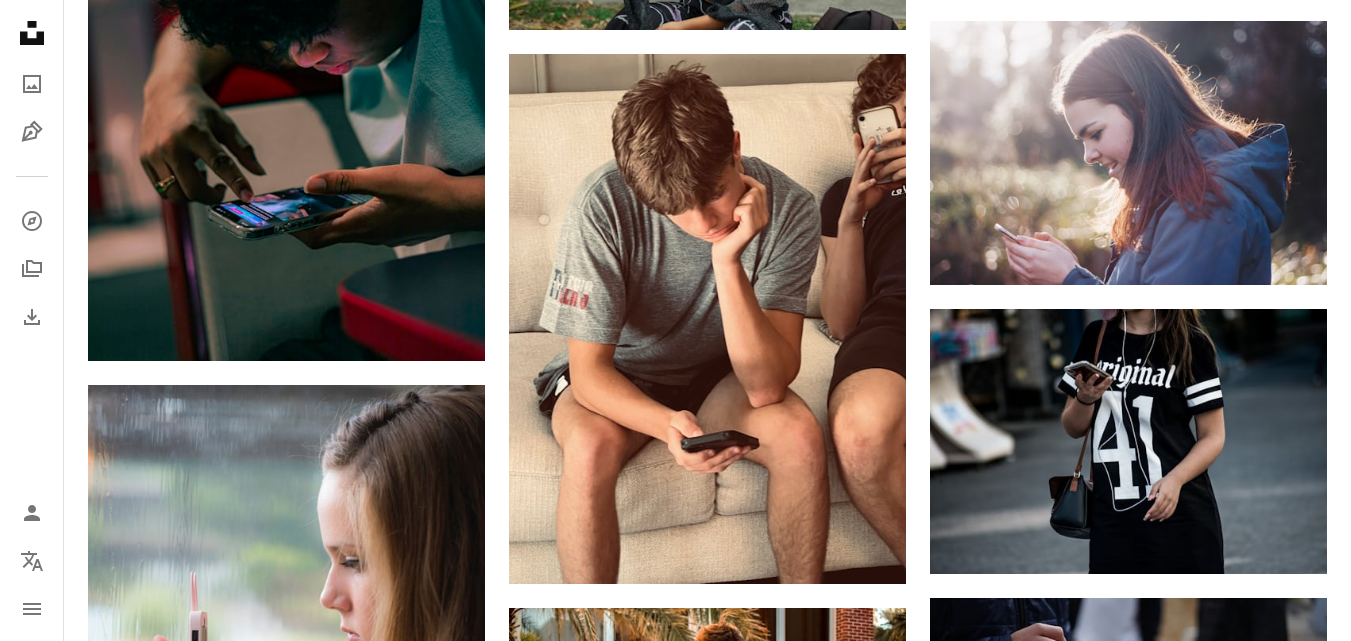 scroll, scrollTop: 881, scrollLeft: 0, axis: vertical 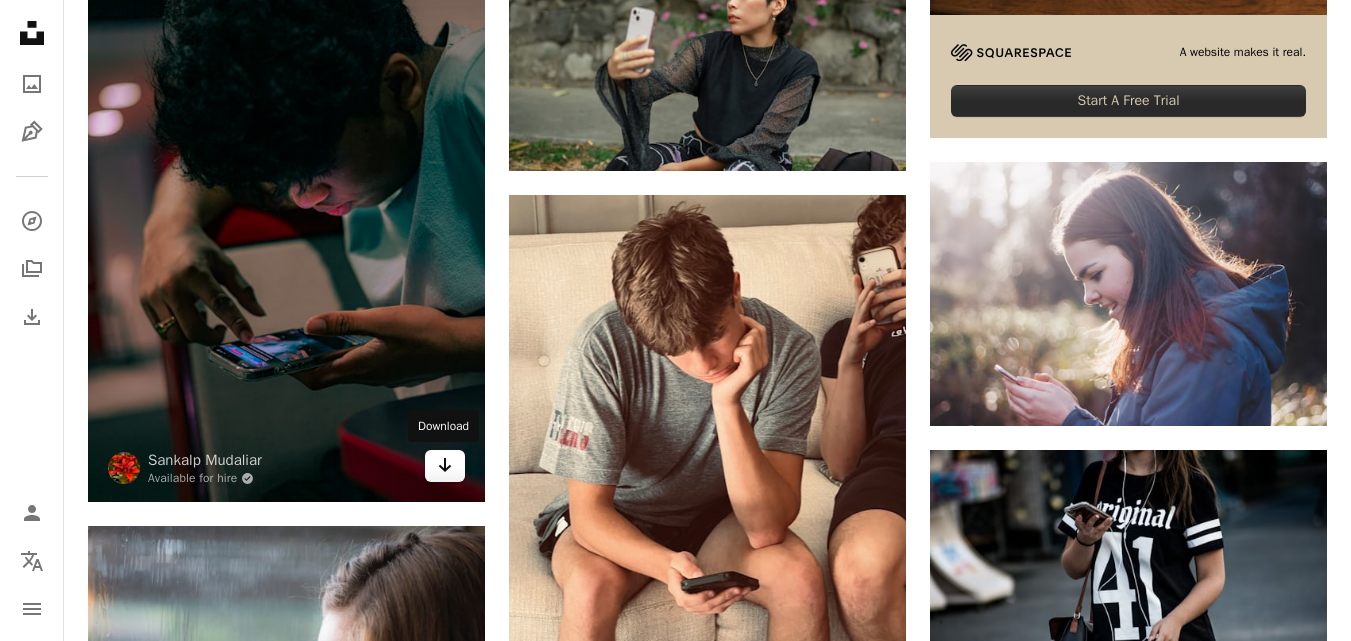 click 